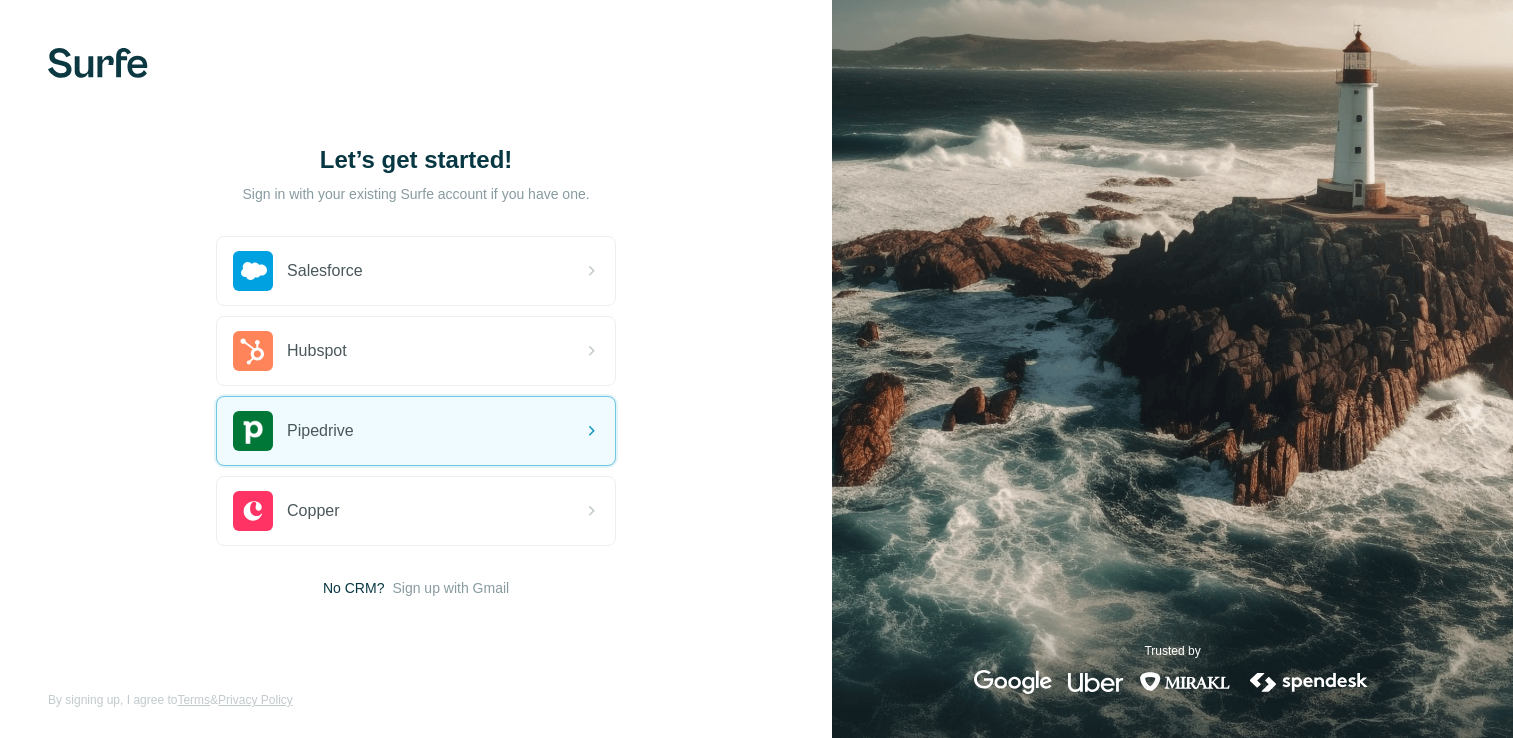 scroll, scrollTop: 0, scrollLeft: 0, axis: both 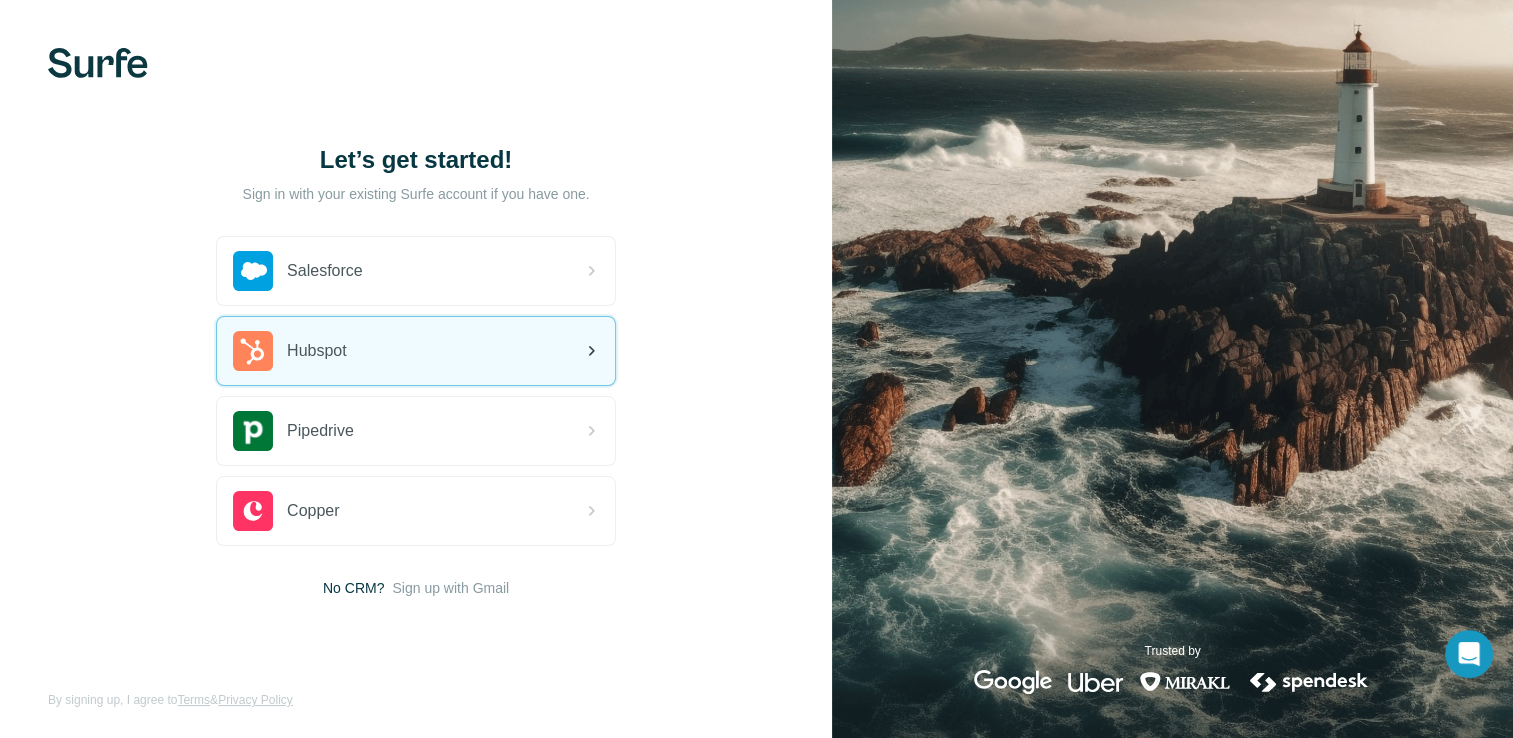 click on "Hubspot" at bounding box center (416, 351) 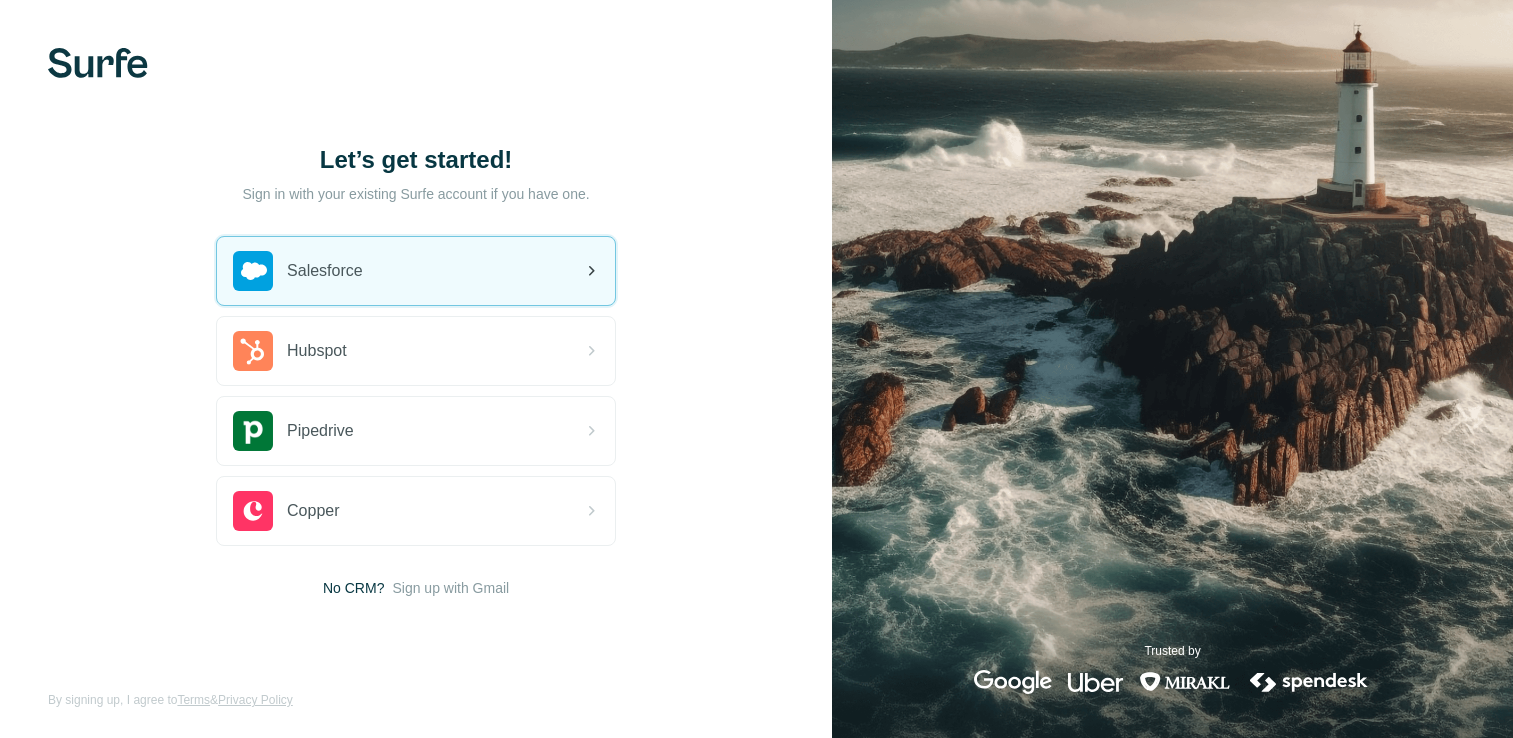 scroll, scrollTop: 0, scrollLeft: 0, axis: both 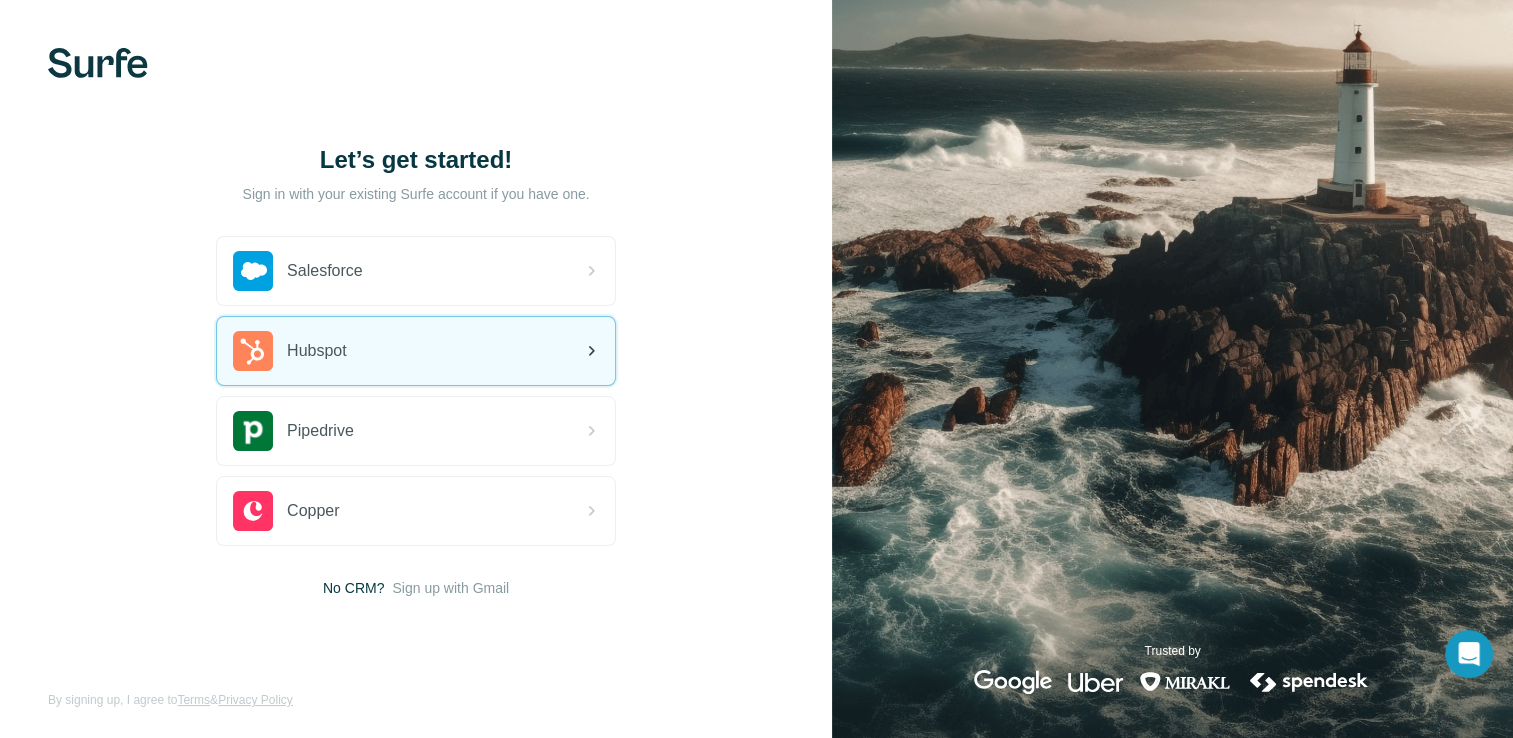 click on "Hubspot" at bounding box center (416, 351) 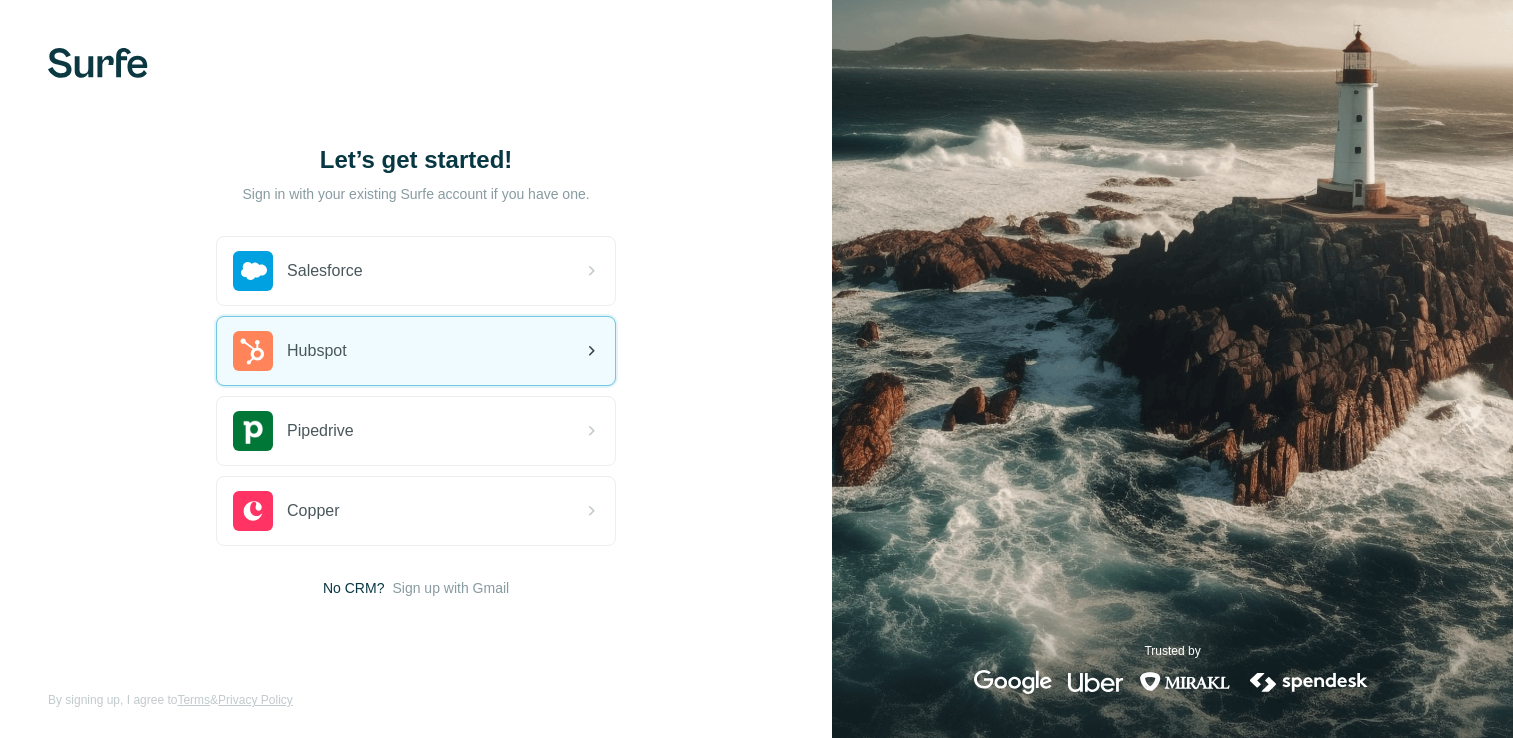 scroll, scrollTop: 0, scrollLeft: 0, axis: both 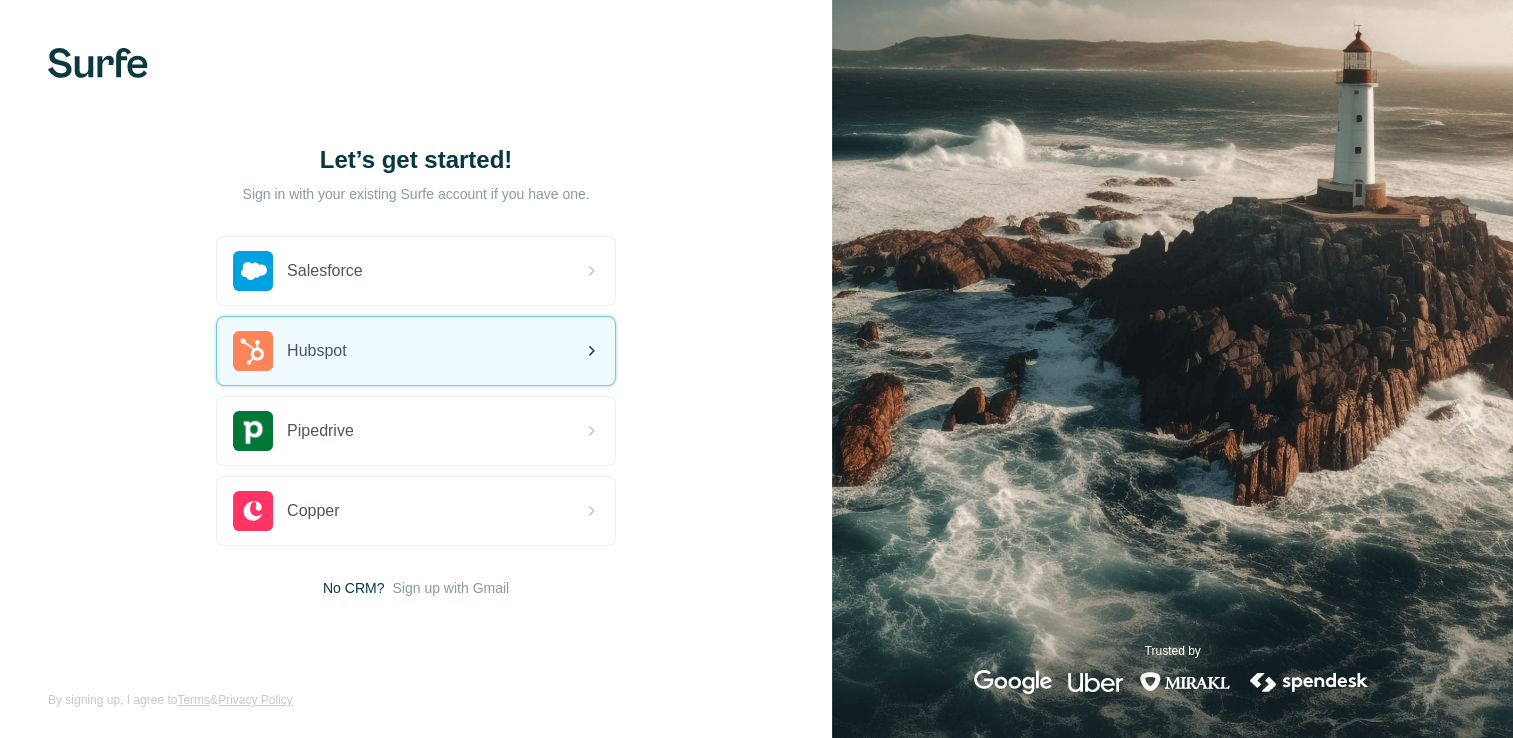 click on "Hubspot" at bounding box center [416, 351] 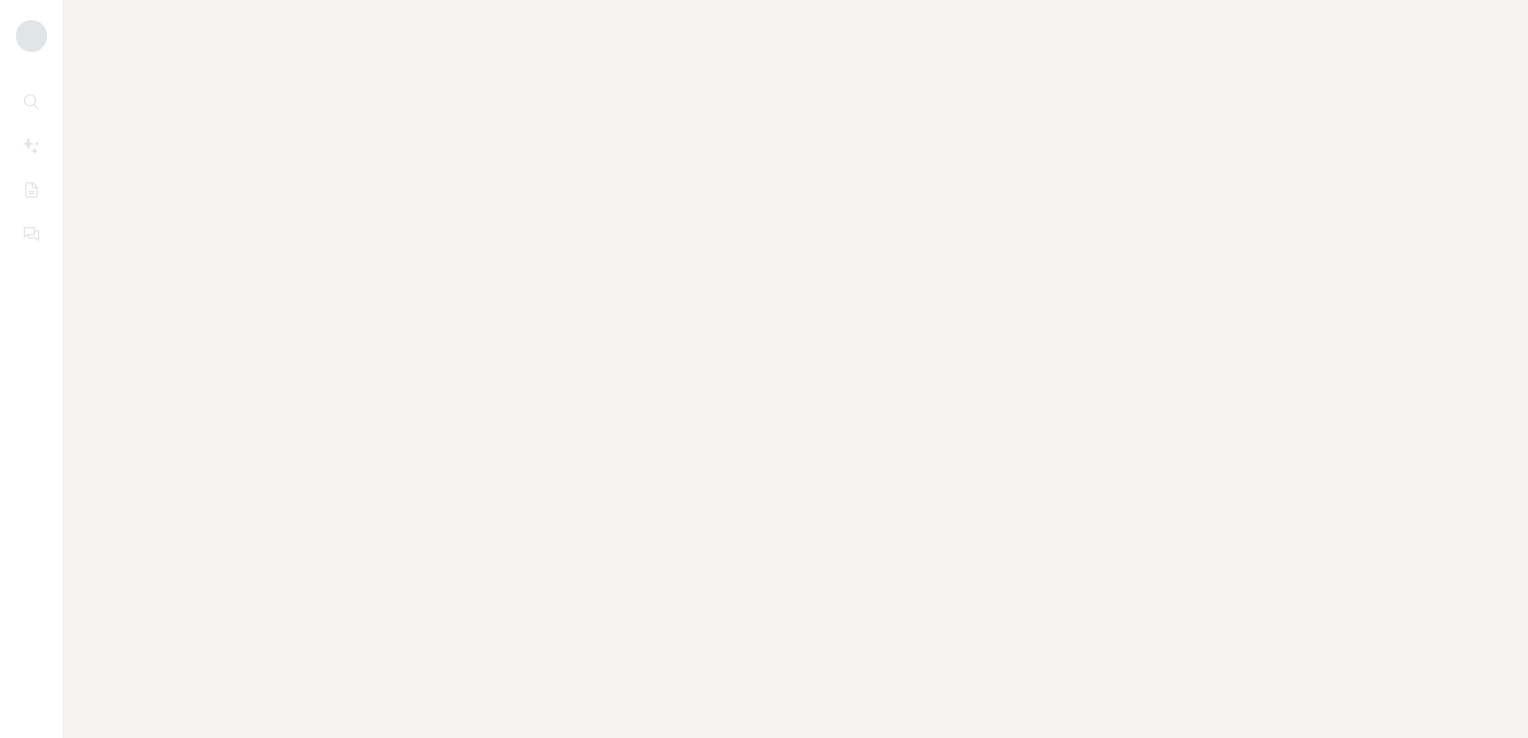 scroll, scrollTop: 0, scrollLeft: 0, axis: both 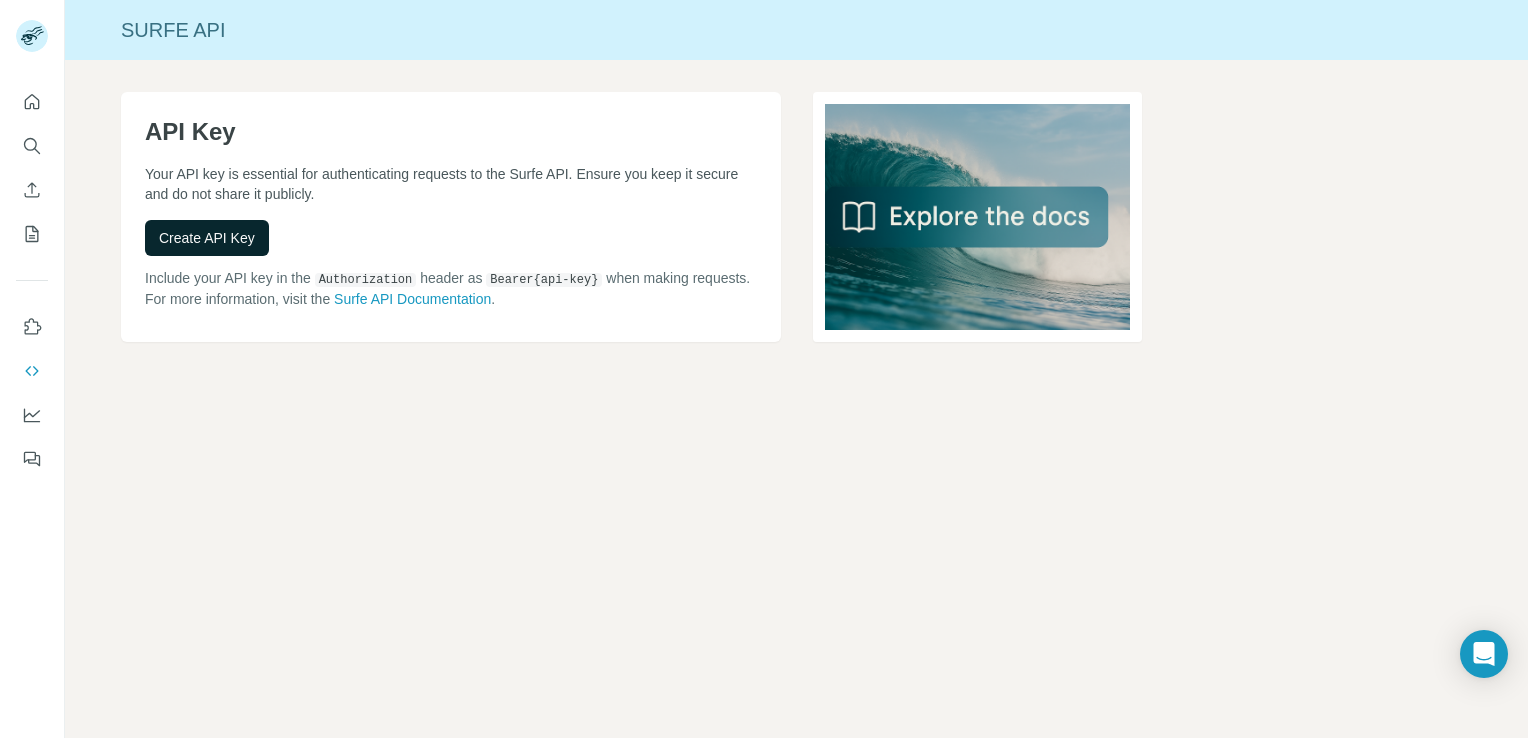 click on "Create API Key" at bounding box center [207, 238] 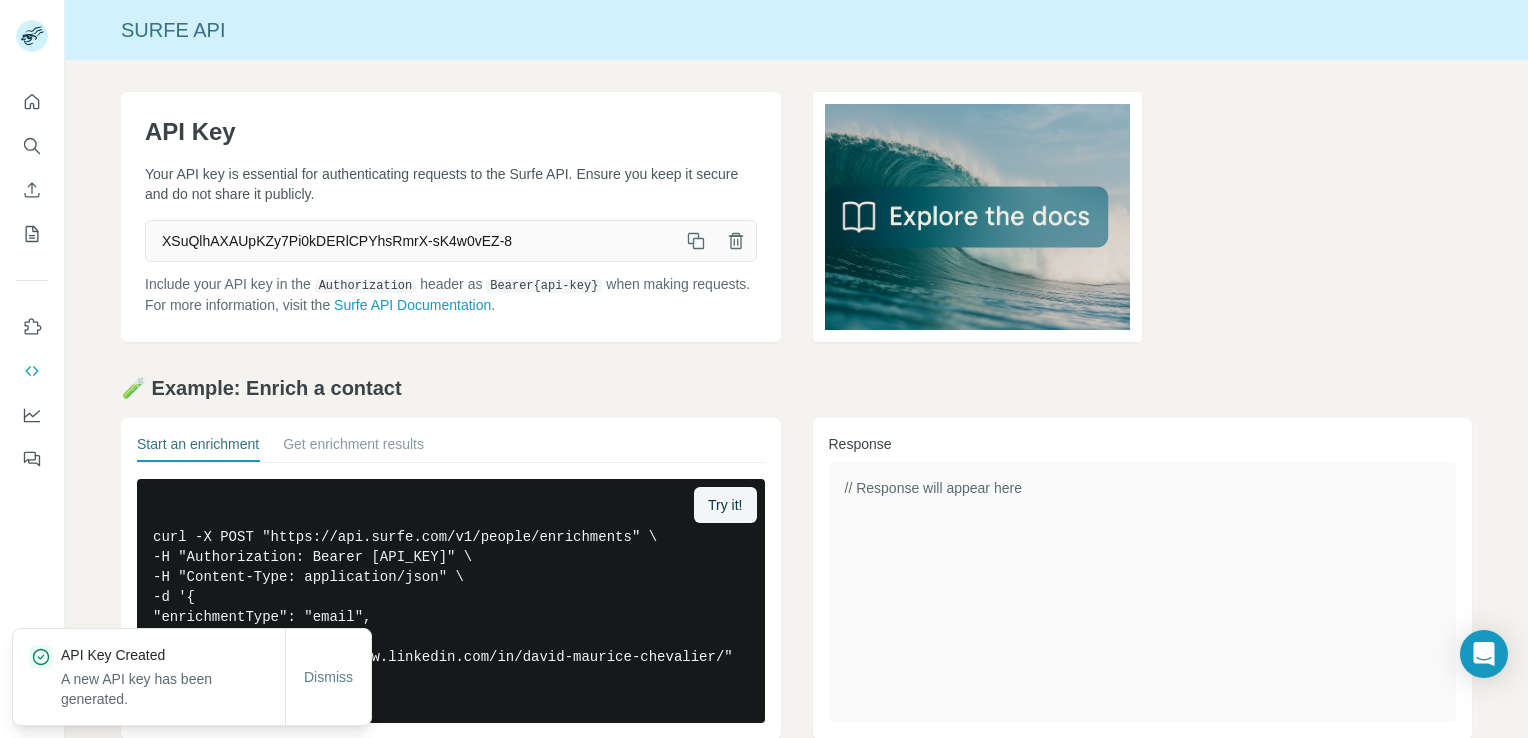 click 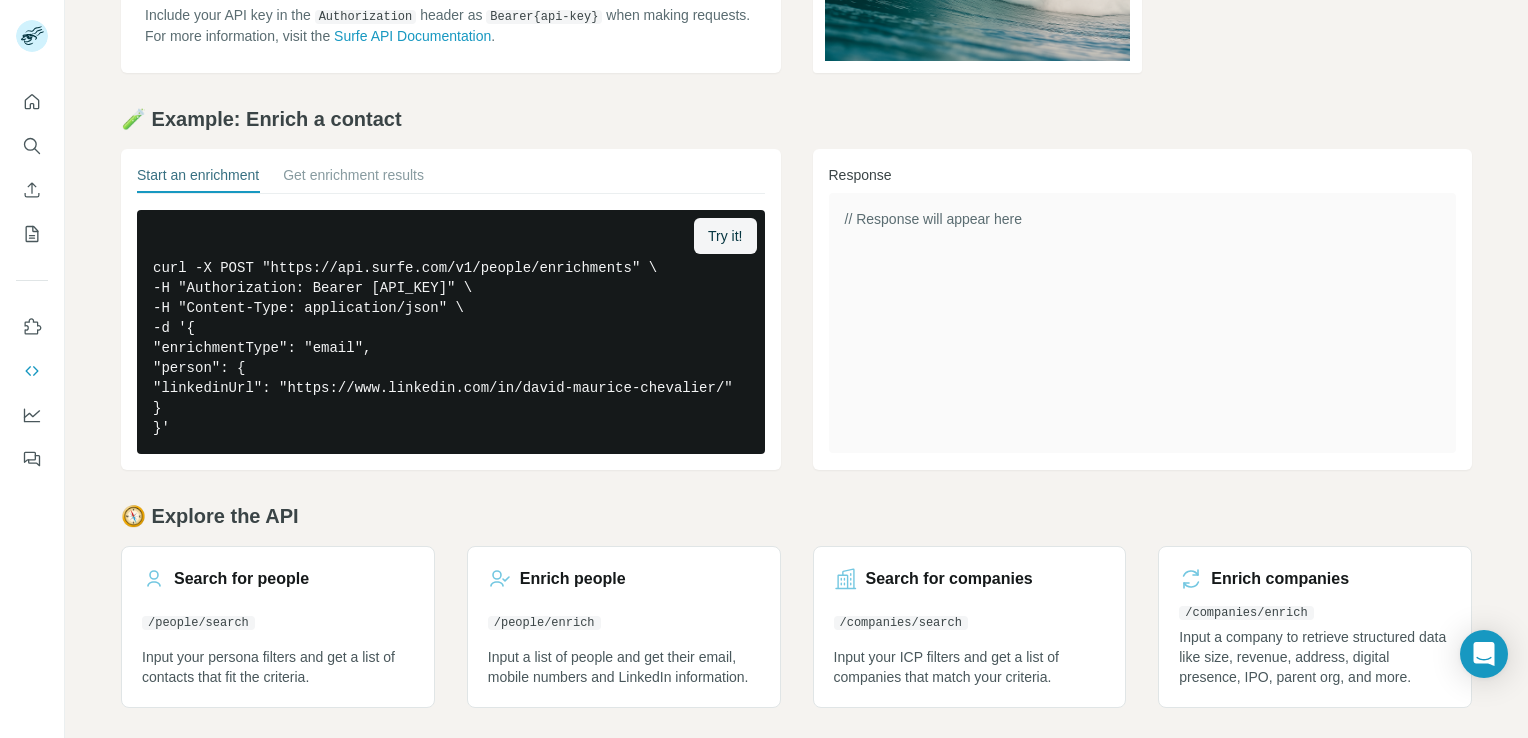 scroll, scrollTop: 300, scrollLeft: 0, axis: vertical 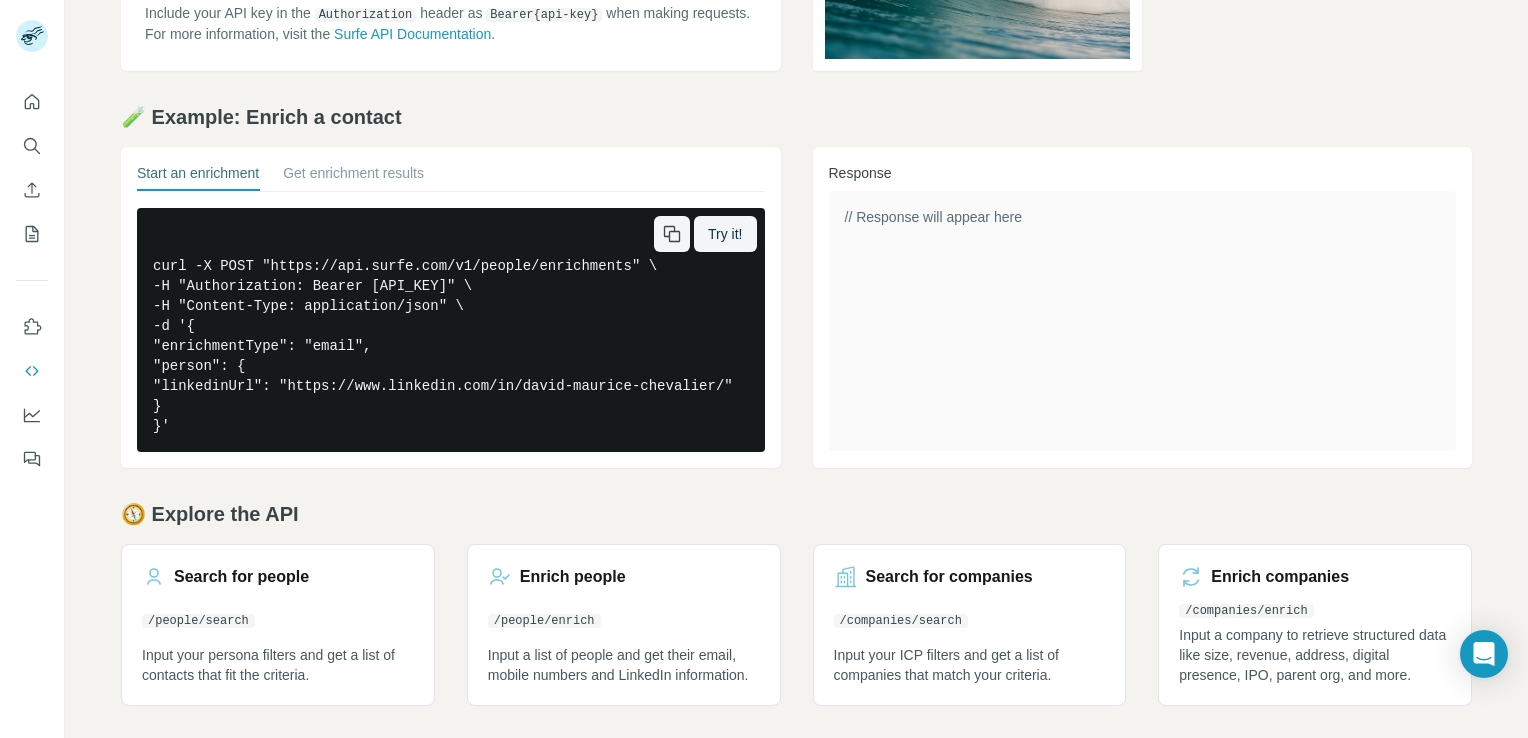 click 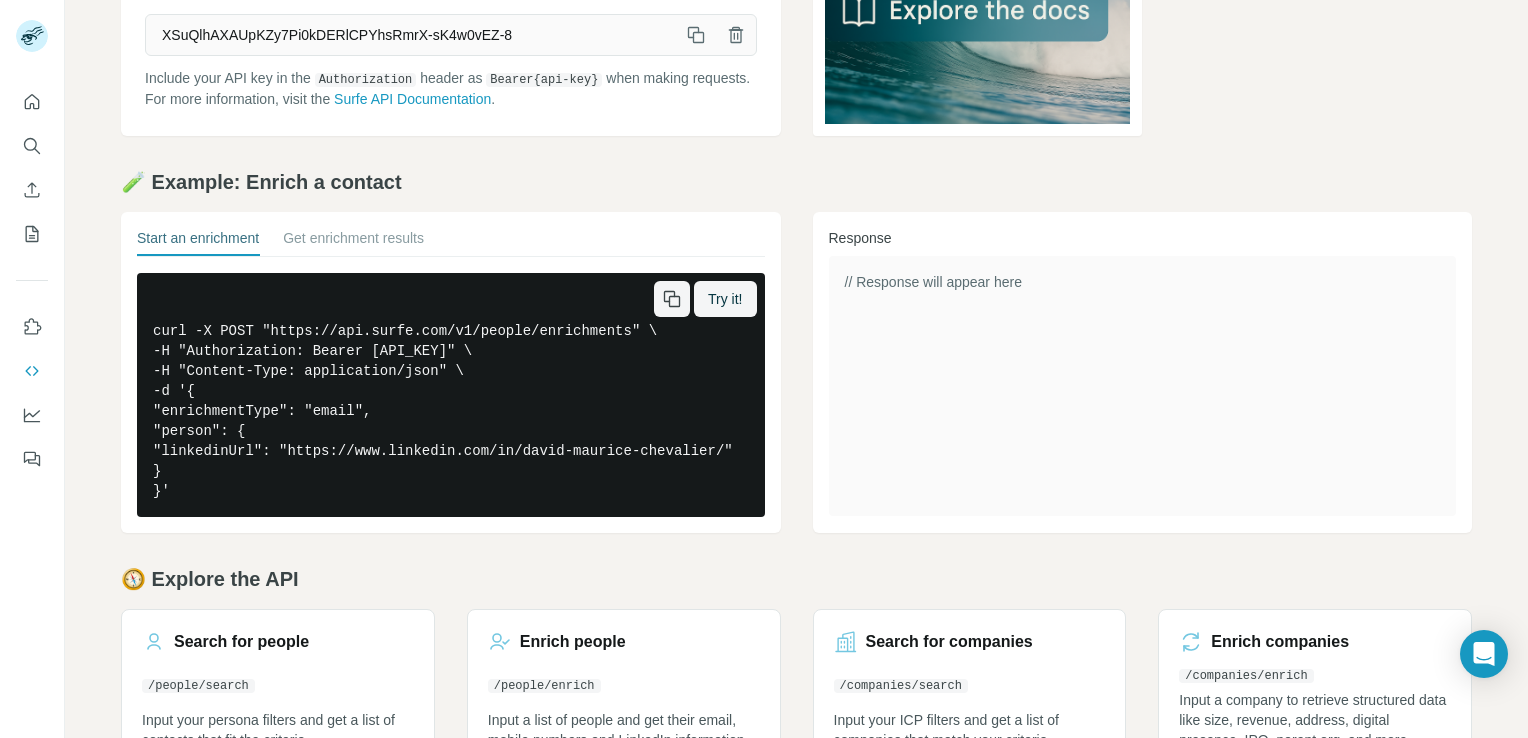 scroll, scrollTop: 100, scrollLeft: 0, axis: vertical 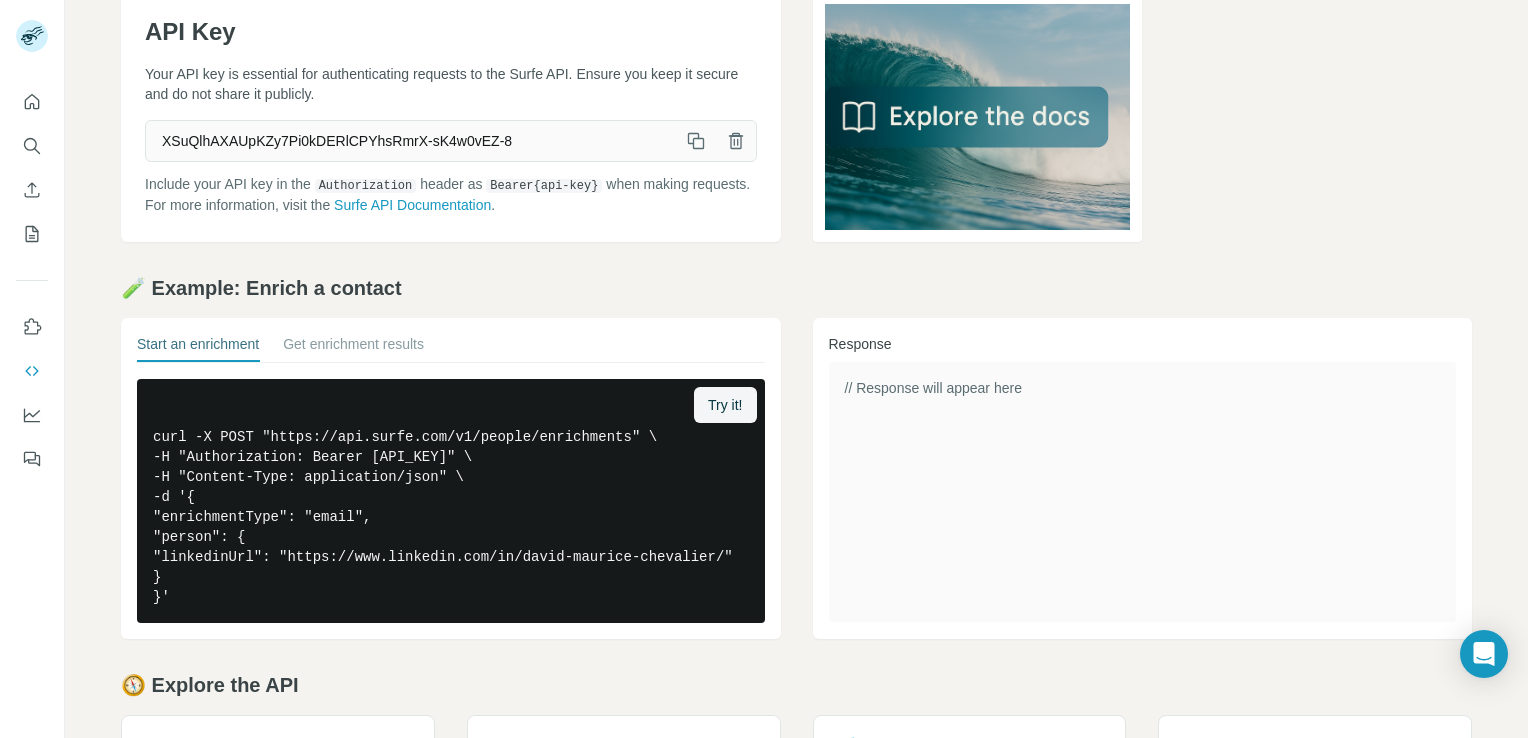 click 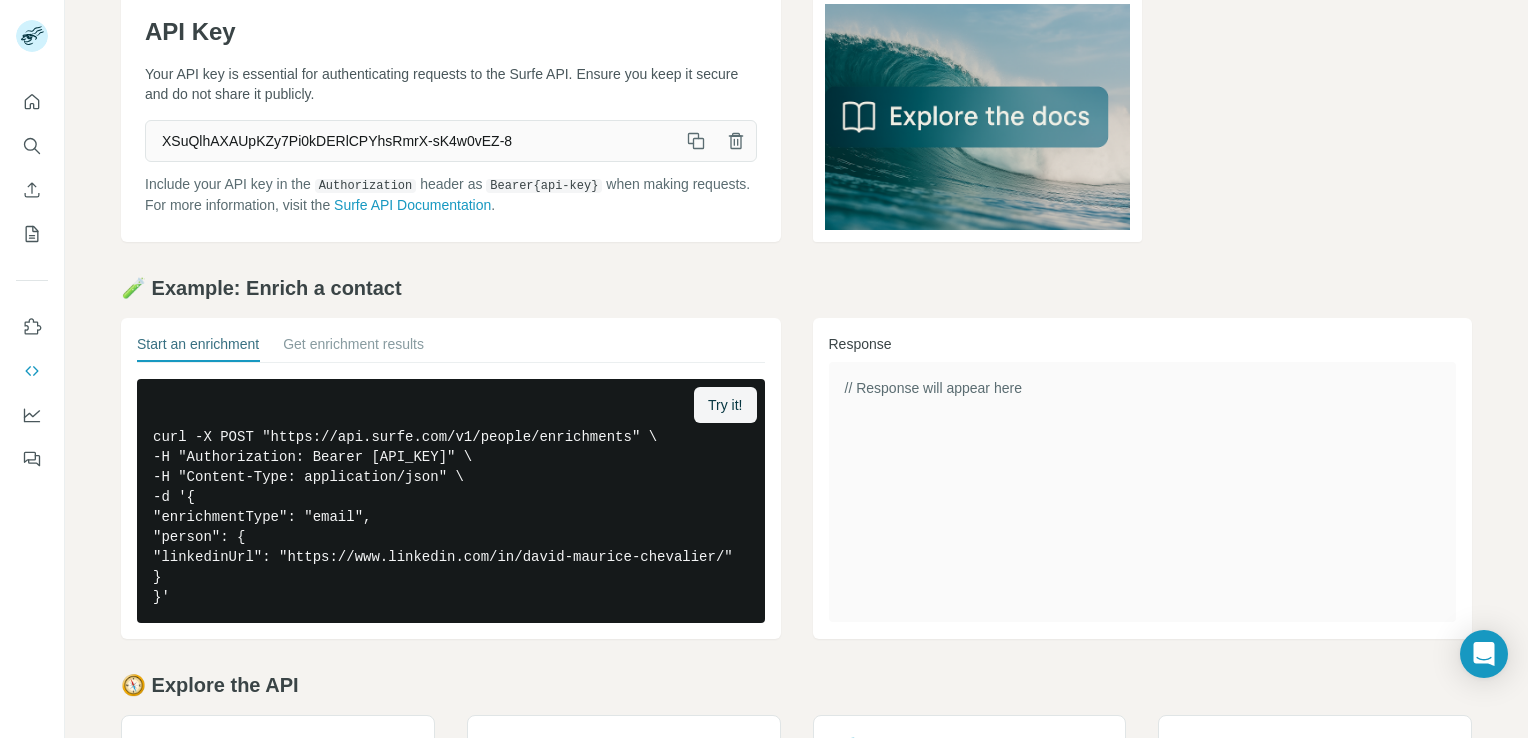 click on "API Key Your API key is essential for authenticating requests to the Surfe API. Ensure you keep it secure and do not share it publicly. XSuQlhAXAUpKZy7Pi0kDERlCPYhsRmrX-sK4w0vEZ-8 Include your API key in the   Authorization   header as   Bearer  {api-key}   when making requests. For more information, visit the   Surfe API Documentation . 🧪 Example: Enrich a contact Start an enrichment Get enrichment results Try it! curl -X POST "https://api.surfe.com/v1/people/enrichments" \     -H "Authorization: Bearer XSuQlhAXAUpKZy7Pi0kDERlCPYhsRmrX-sK4w0vEZ-8" \     -H "Content-Type: application/json" \     -d '{       "enrichmentType": "email",       "person": {         "linkedinUrl": "https://www.linkedin.com/in/david-maurice-chevalier/"       }     }' Response // Response will appear here 🧭 Explore the API Search for people /people/search Input your persona filters and get a list of contacts that fit the criteria. Enrich people /people/enrich Search for companies /companies/search Enrich companies" at bounding box center (796, 434) 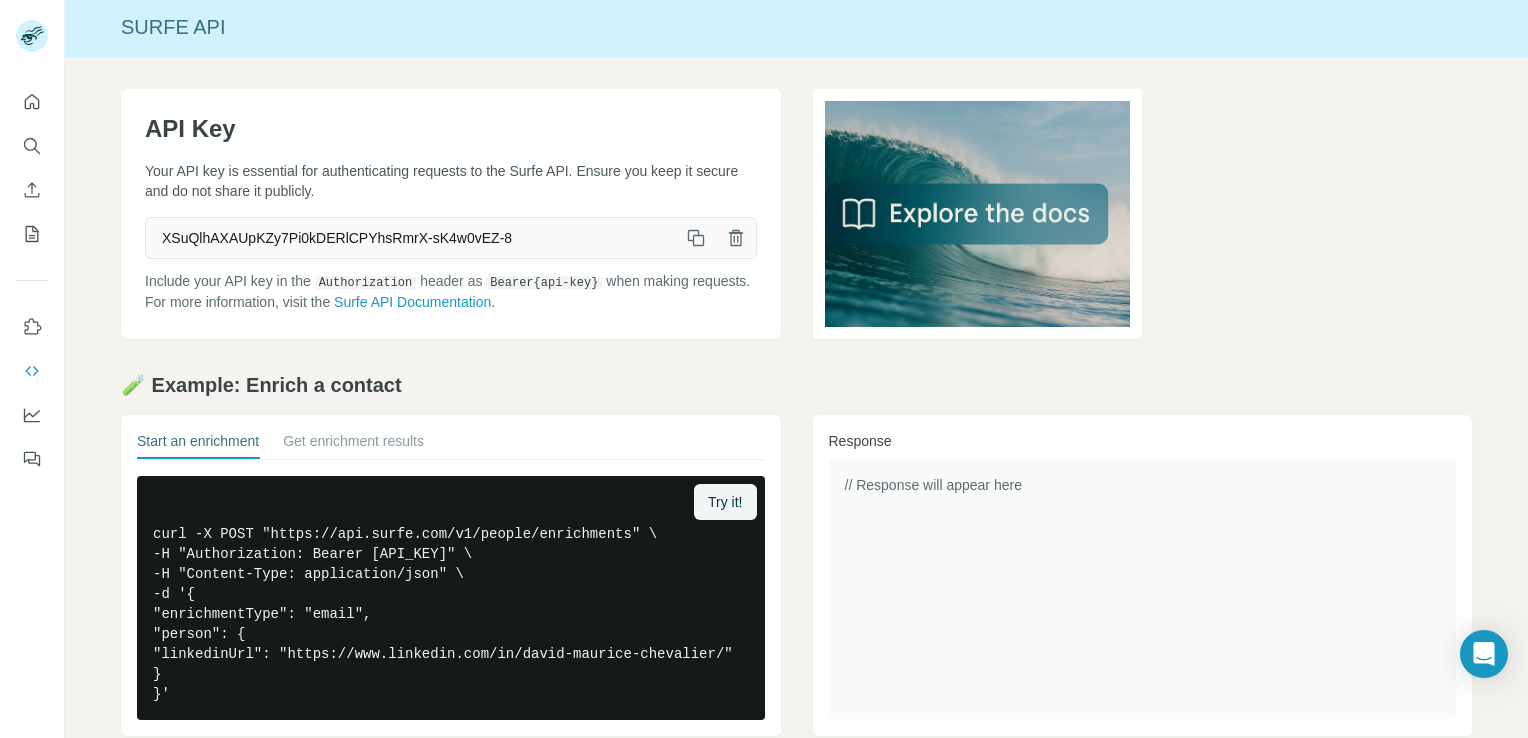 scroll, scrollTop: 0, scrollLeft: 0, axis: both 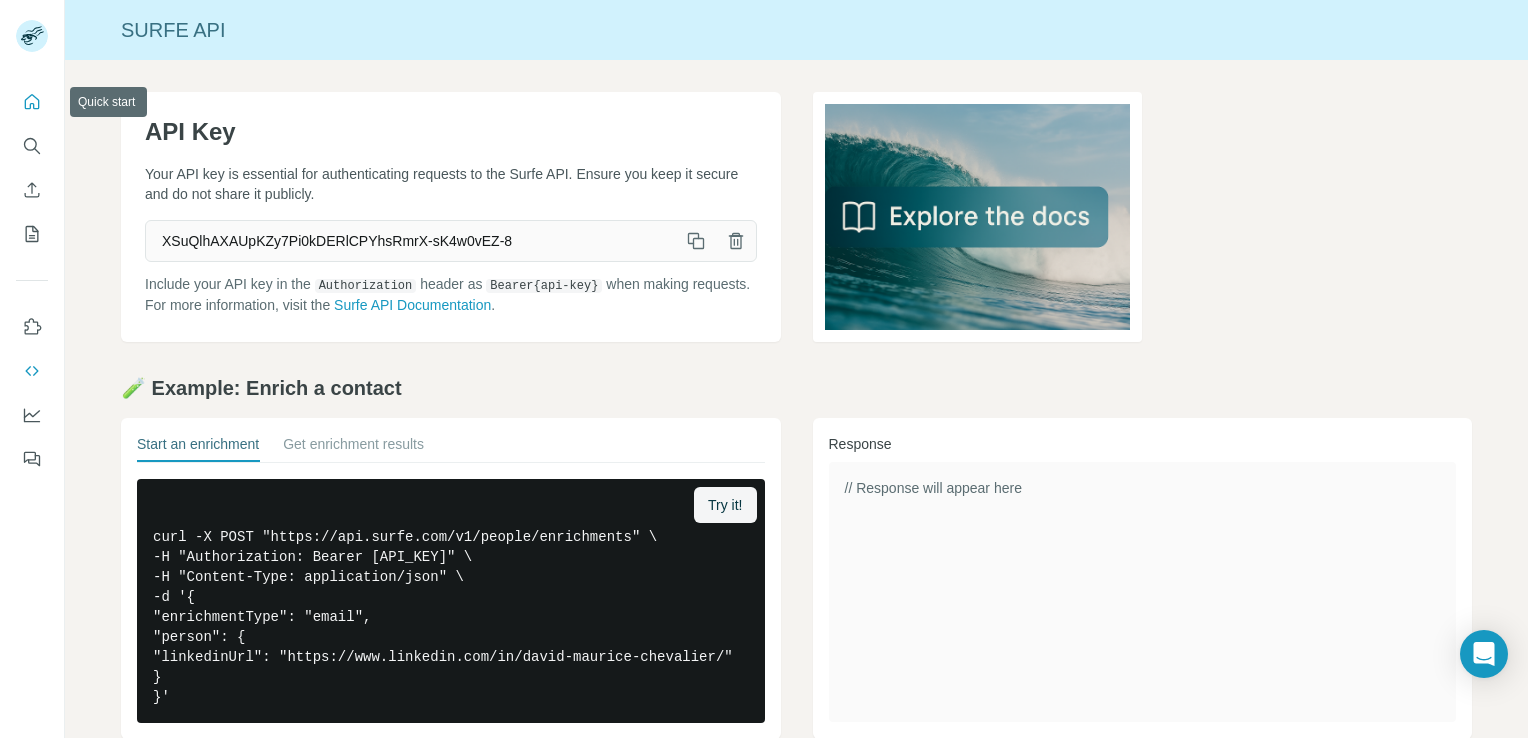 click 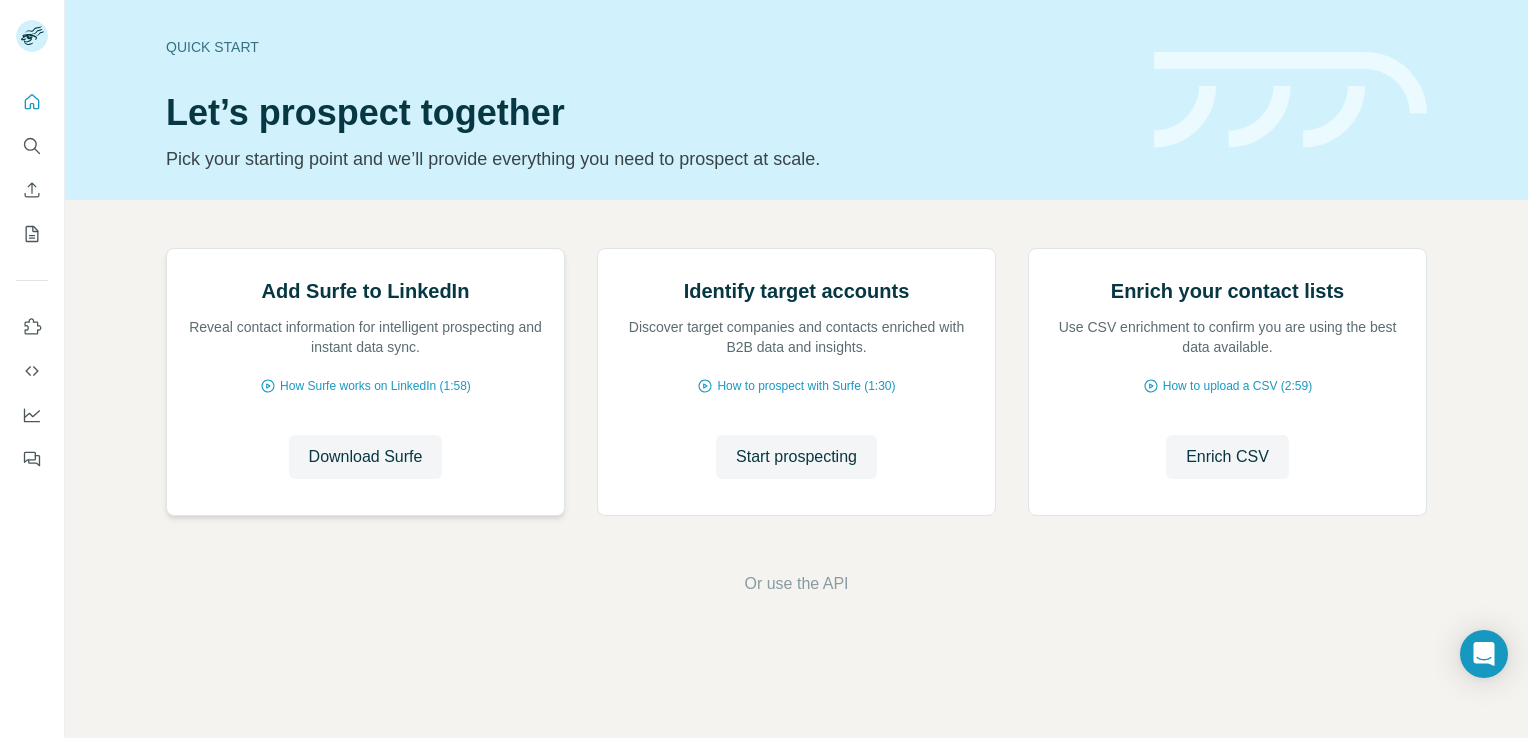 scroll, scrollTop: 125, scrollLeft: 0, axis: vertical 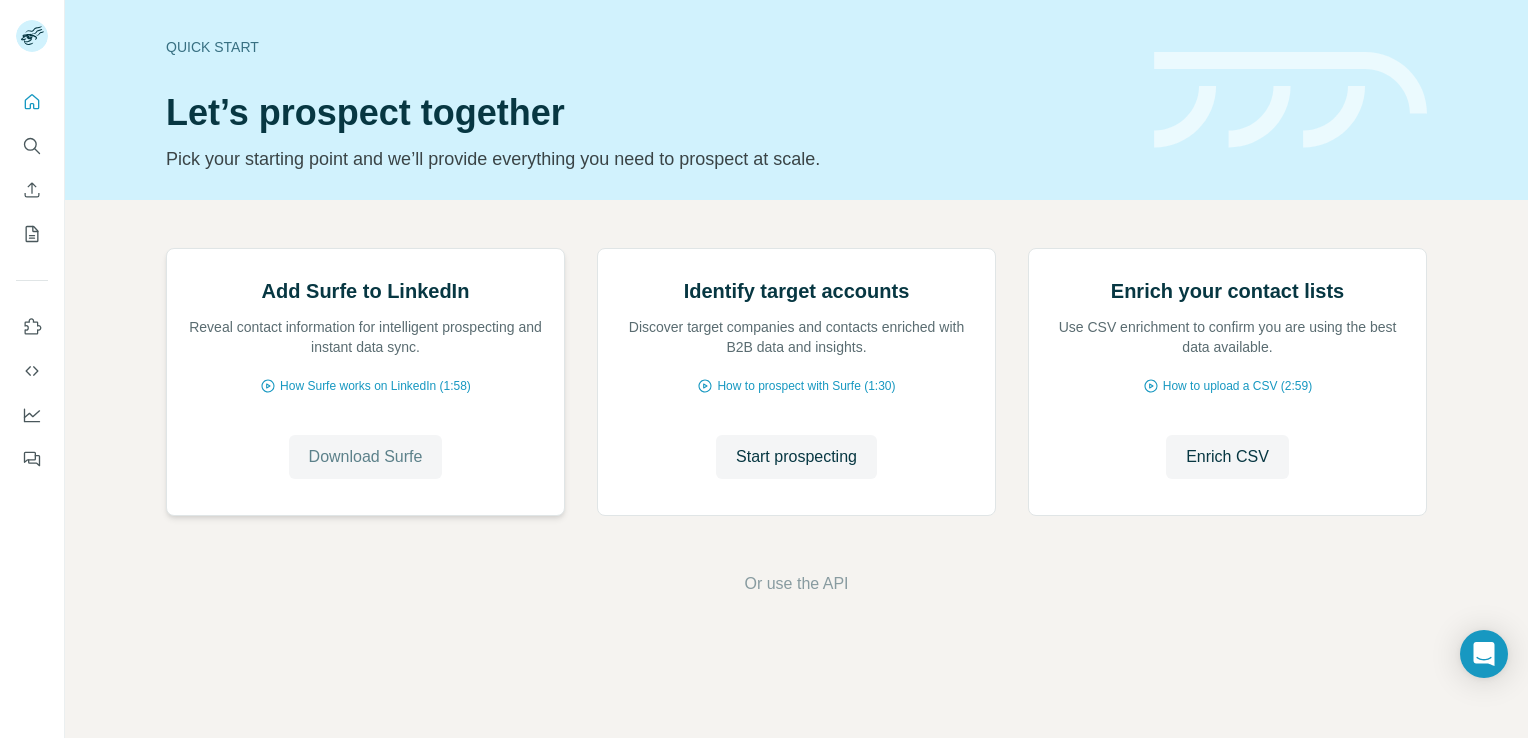 click on "Download Surfe" at bounding box center (366, 457) 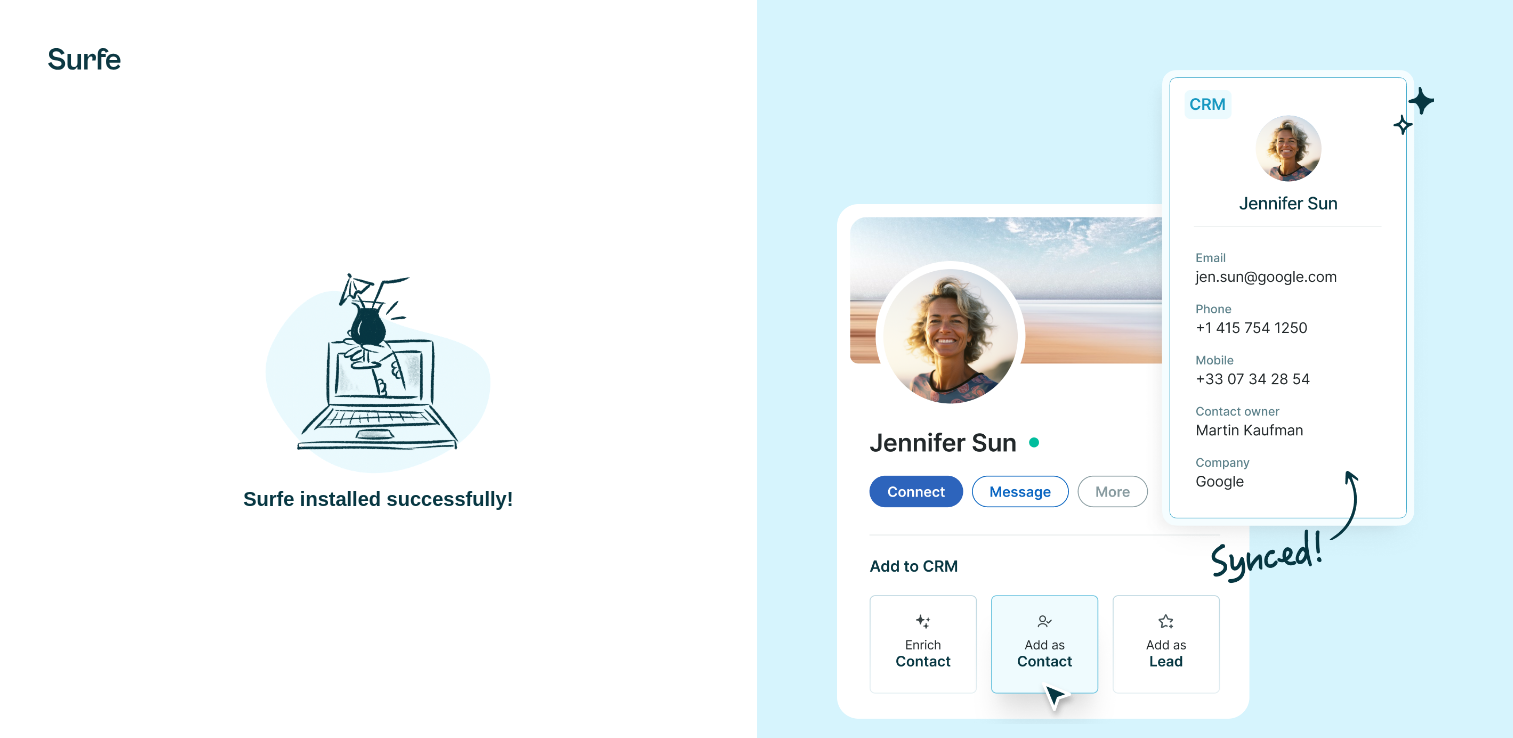 scroll, scrollTop: 0, scrollLeft: 0, axis: both 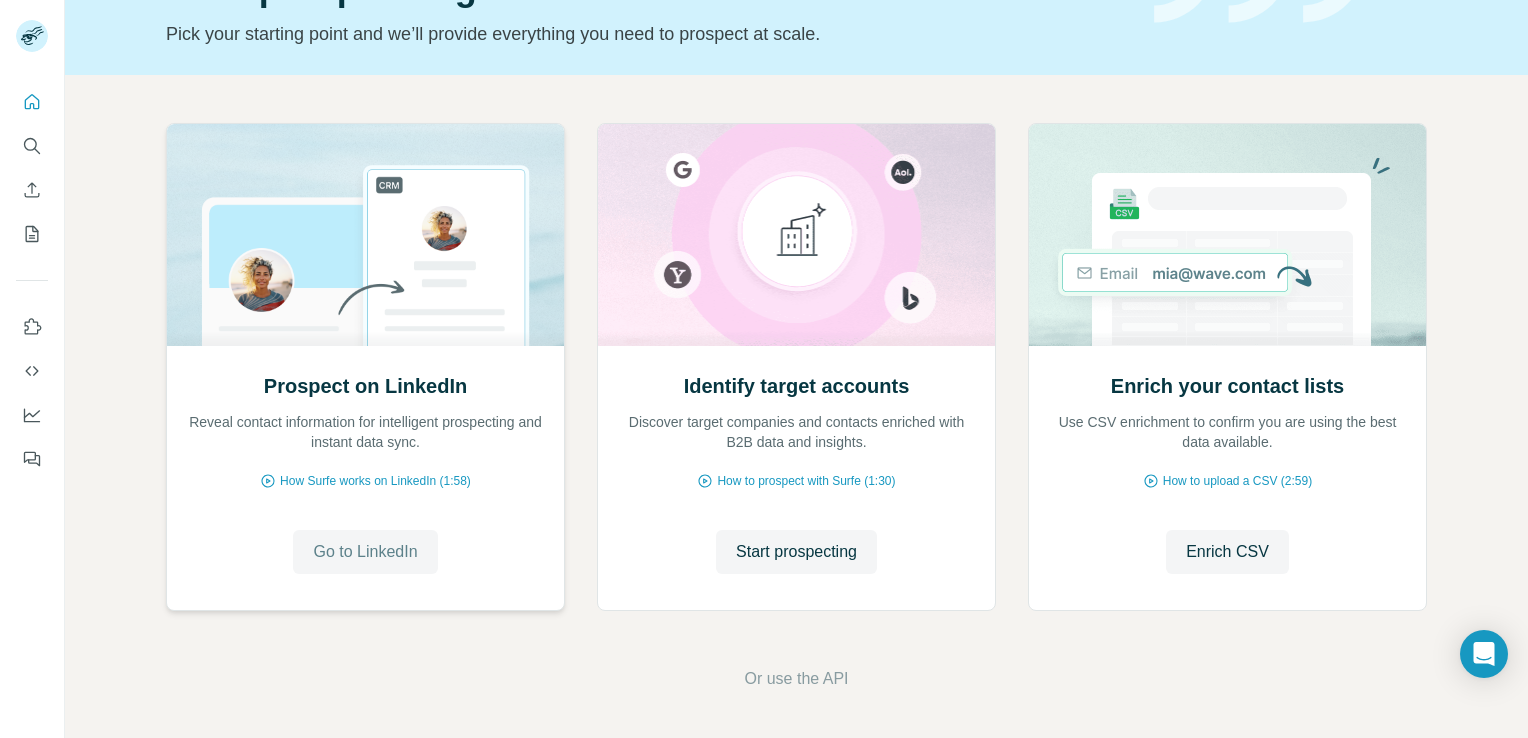 click on "Go to LinkedIn" at bounding box center (365, 552) 